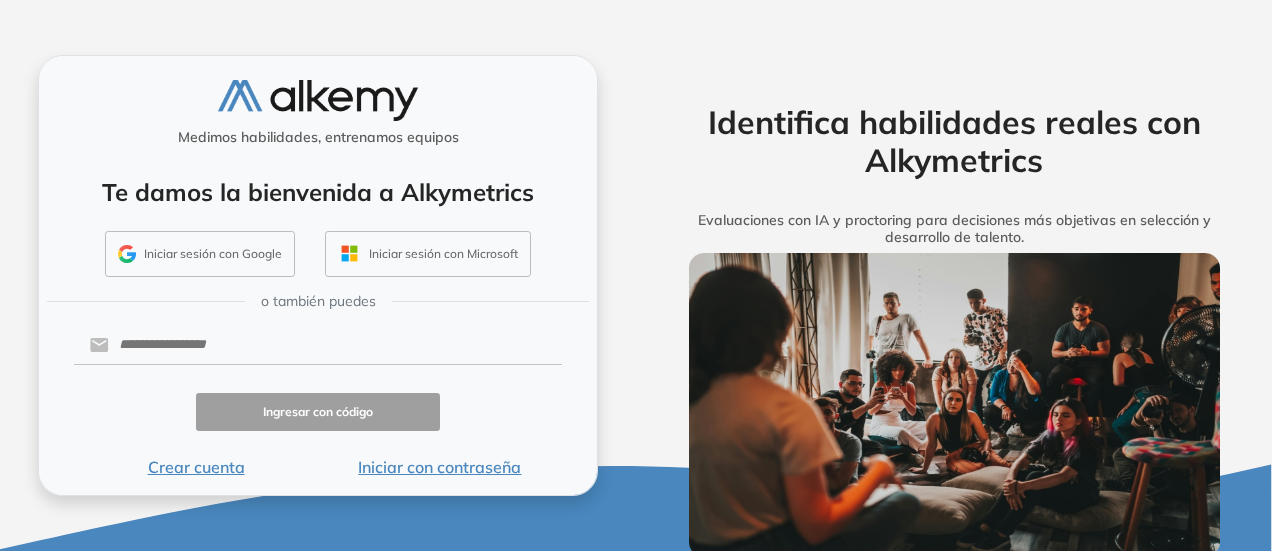 scroll, scrollTop: 0, scrollLeft: 0, axis: both 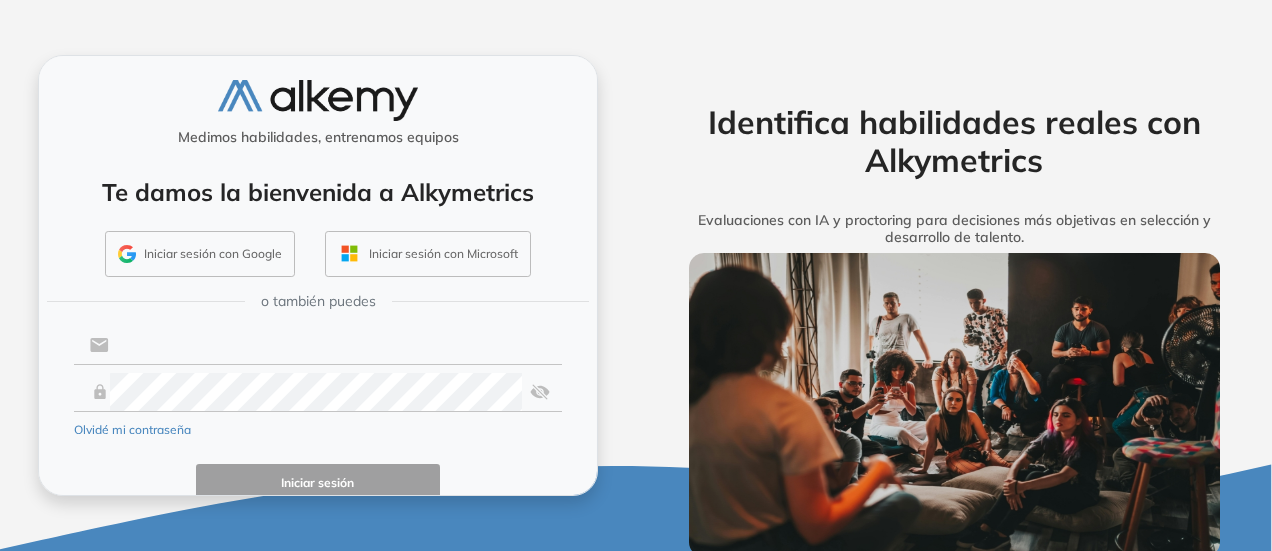 type on "**********" 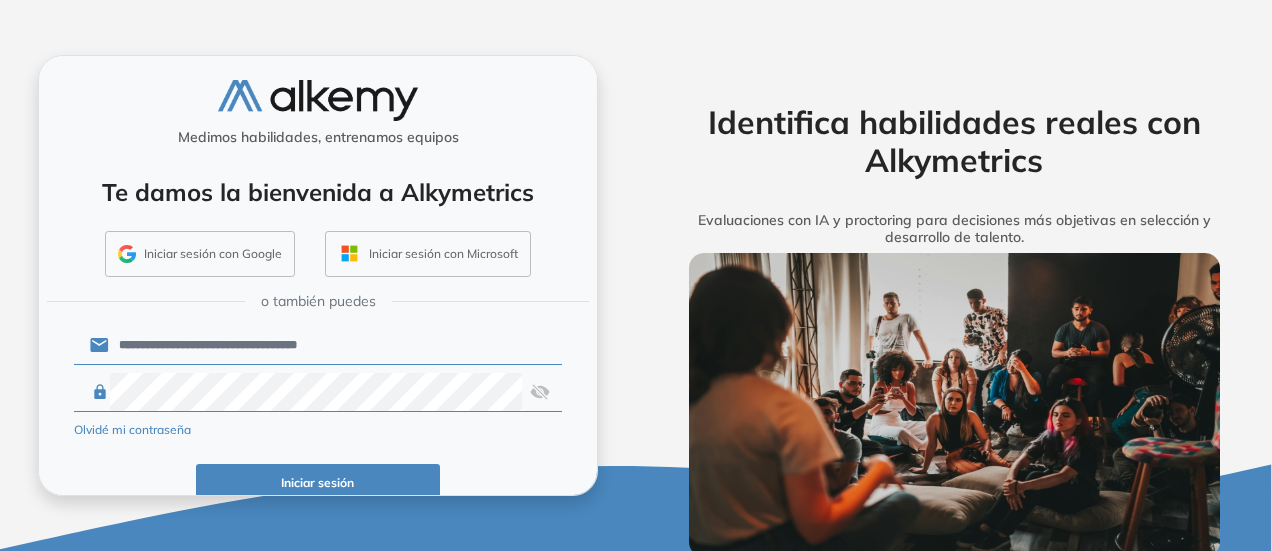 click on "Iniciar sesión" at bounding box center [318, 483] 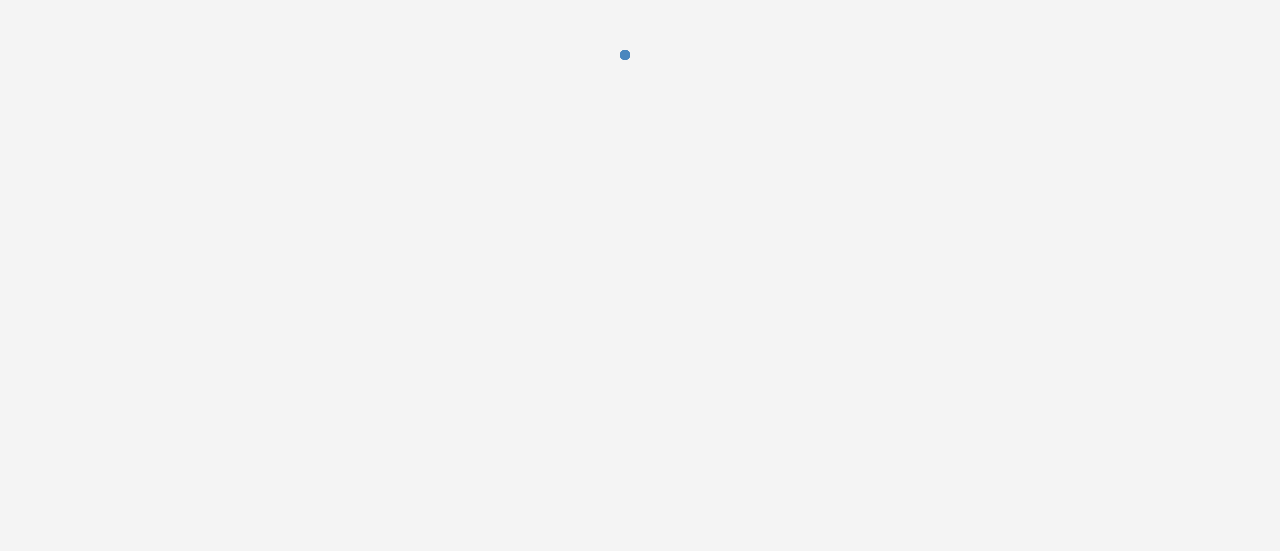 scroll, scrollTop: 0, scrollLeft: 0, axis: both 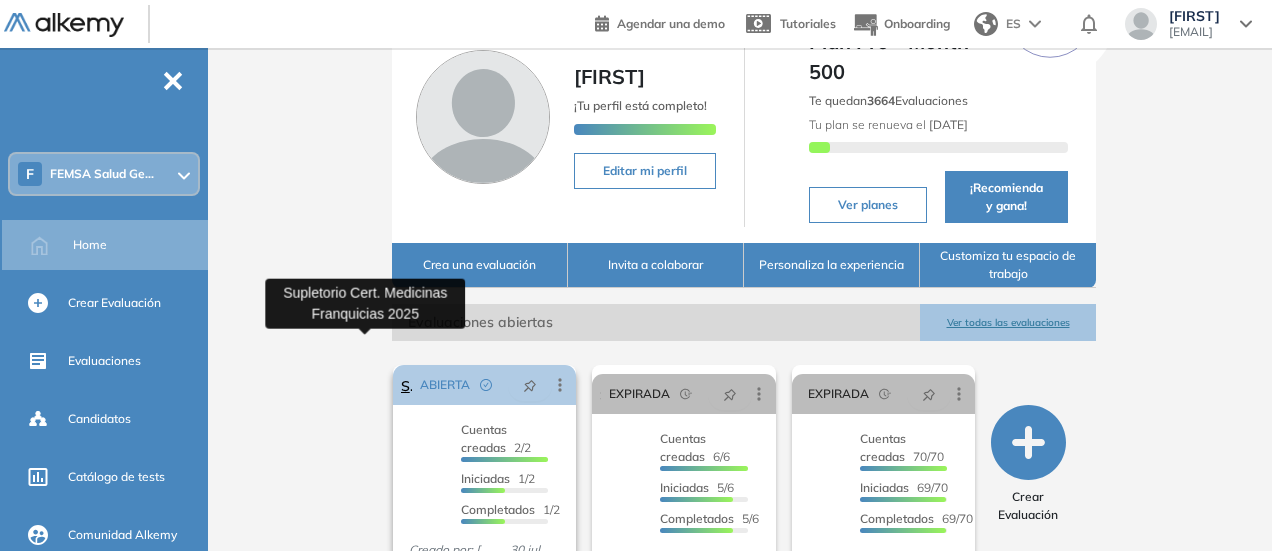 click on "Supletorio Cert. Medicinas Franquicias 2025" at bounding box center [406, 385] 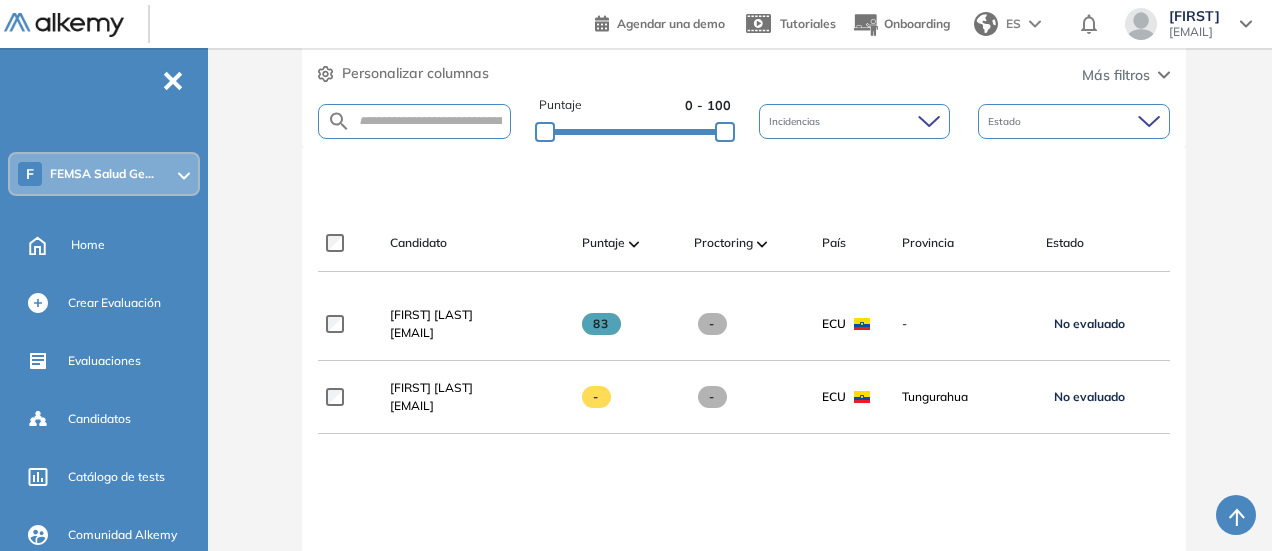 scroll, scrollTop: 409, scrollLeft: 0, axis: vertical 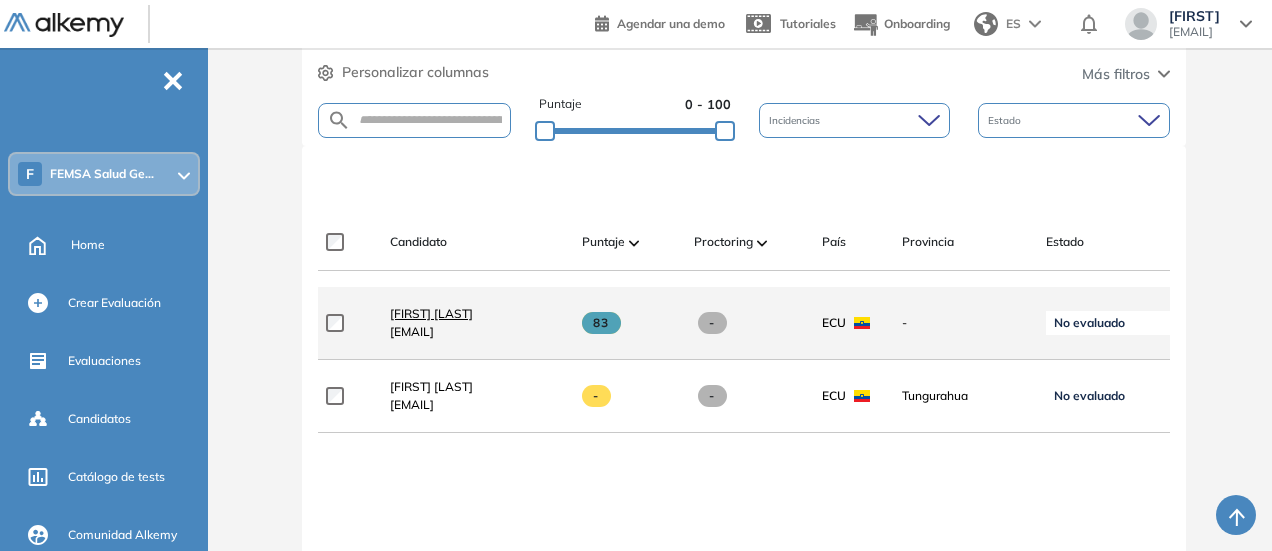 click on "[FIRST] [LAST]" at bounding box center (431, 313) 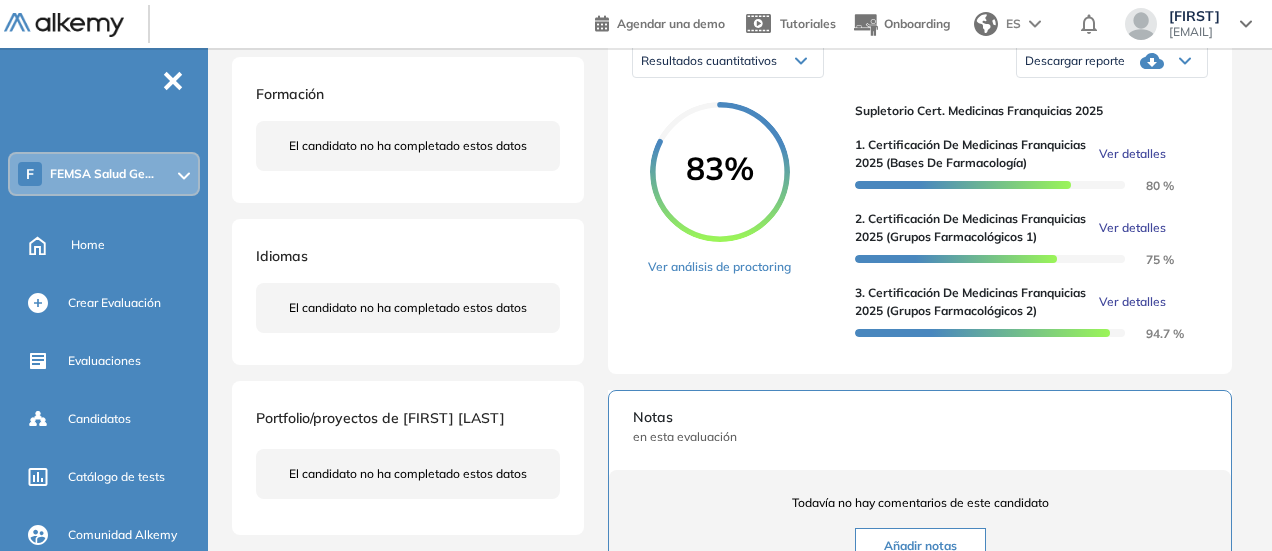 scroll, scrollTop: 392, scrollLeft: 0, axis: vertical 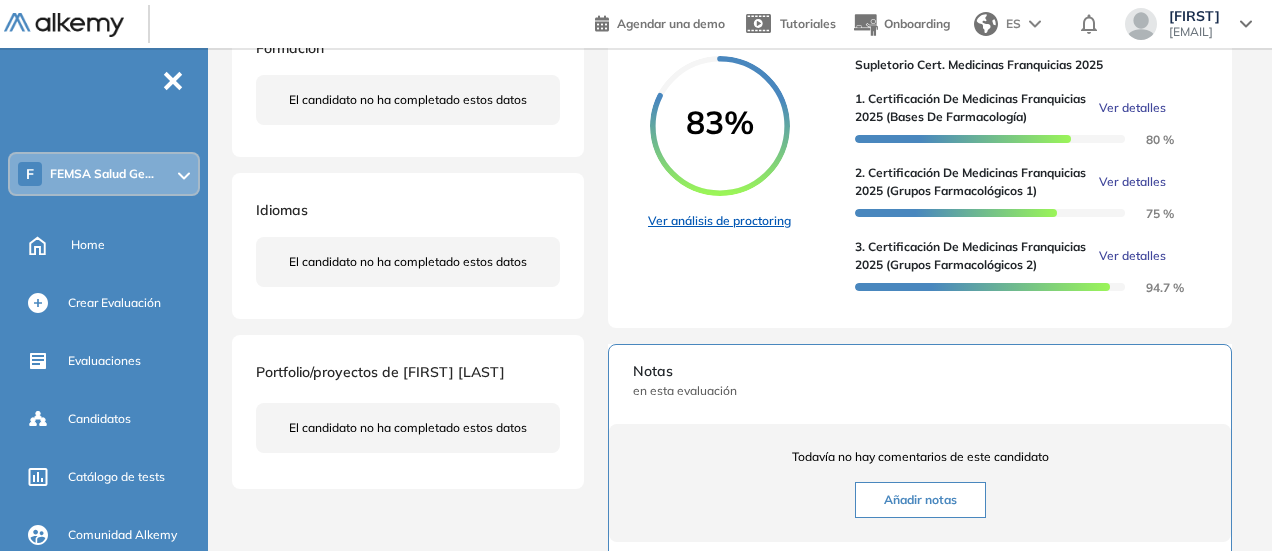 click on "Ver análisis de proctoring" at bounding box center [719, 221] 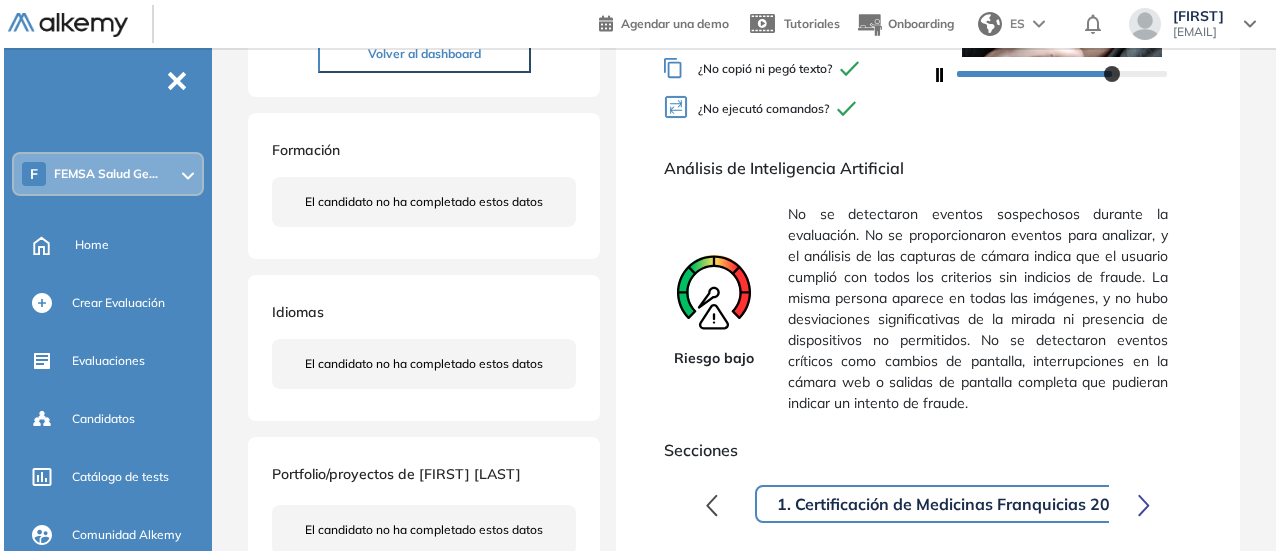 scroll, scrollTop: 0, scrollLeft: 0, axis: both 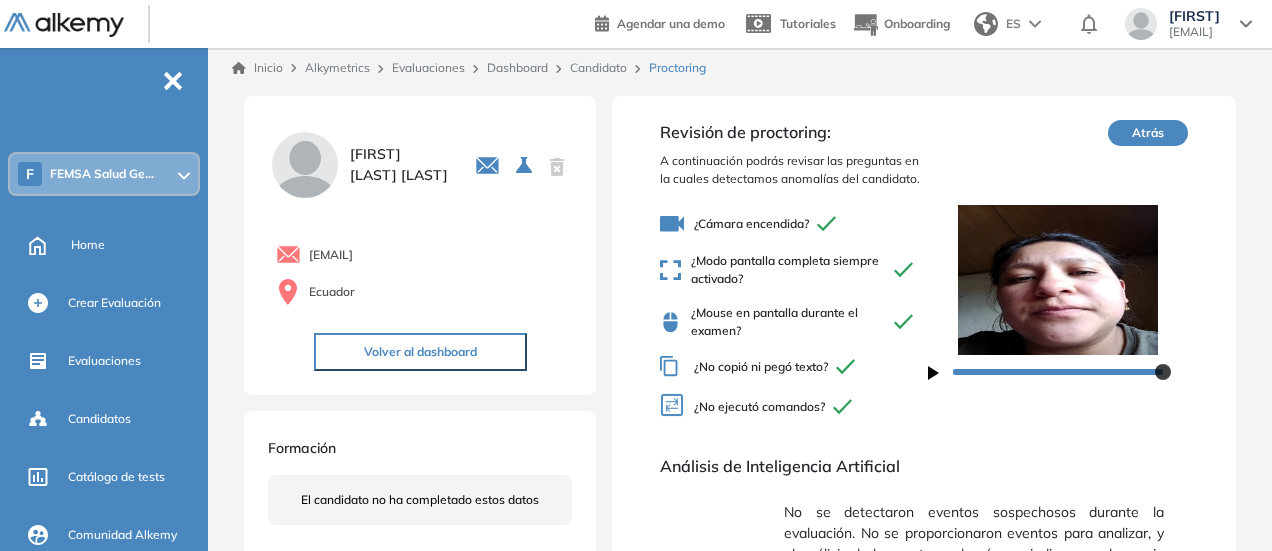click on "Candidato" at bounding box center (598, 67) 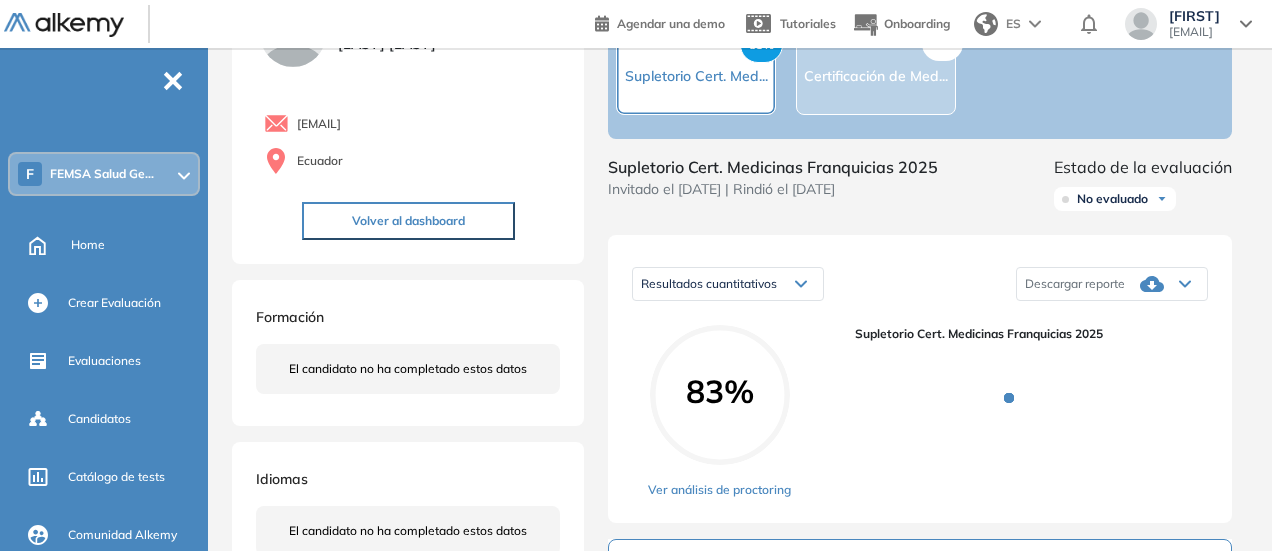 scroll, scrollTop: 0, scrollLeft: 0, axis: both 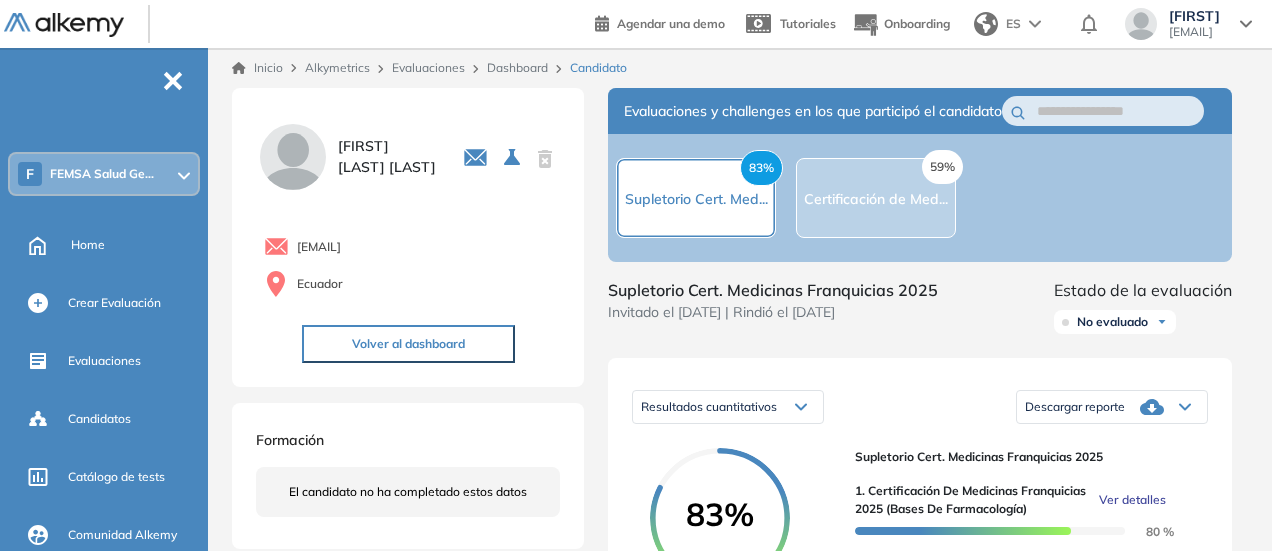 click on "Evaluaciones" at bounding box center [428, 67] 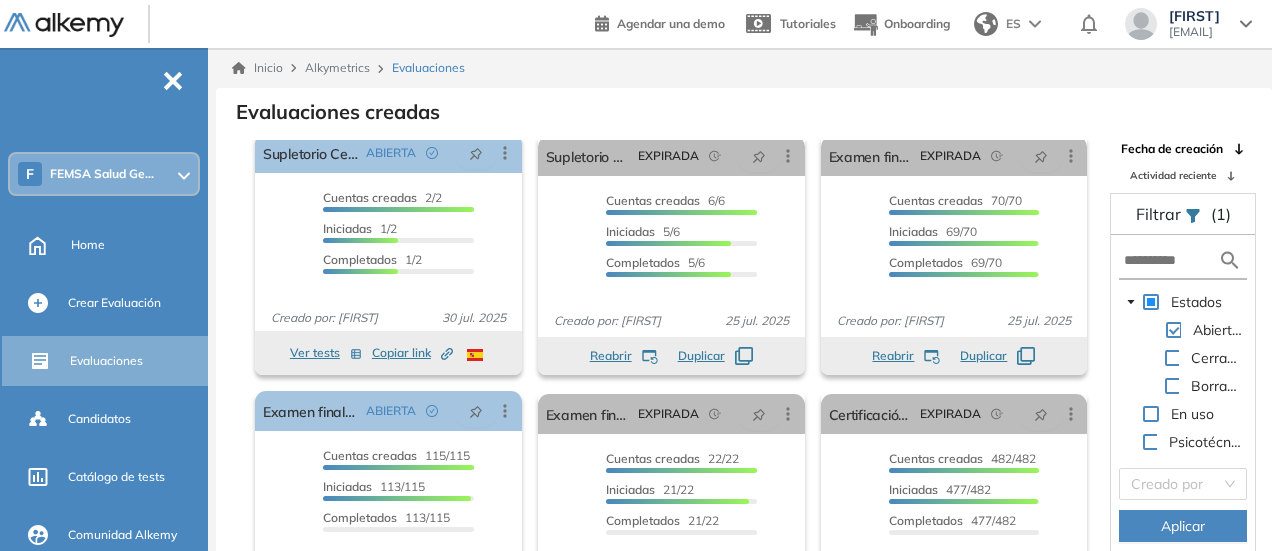 scroll, scrollTop: 0, scrollLeft: 0, axis: both 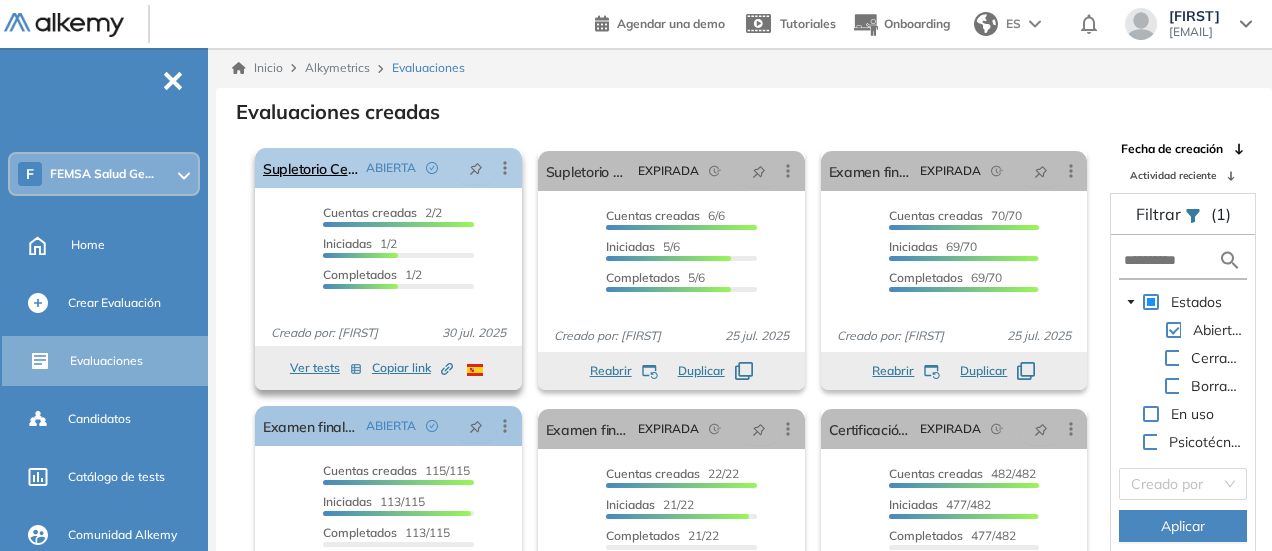 click on "ABIERTA" at bounding box center (391, 168) 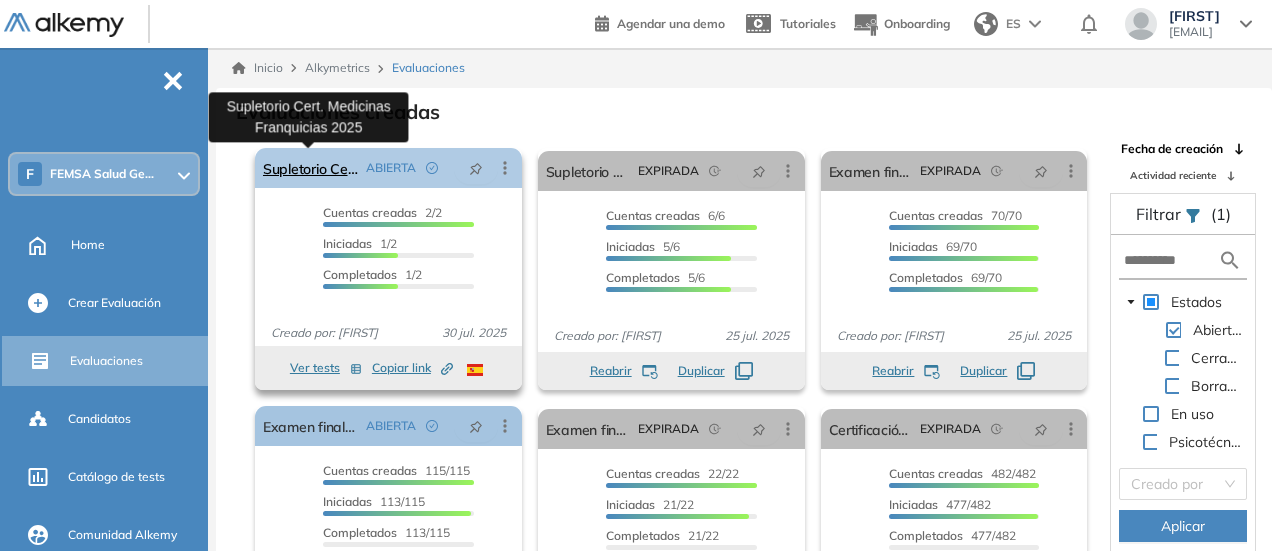 click on "Supletorio Cert. Medicinas Franquicias 2025" at bounding box center (310, 168) 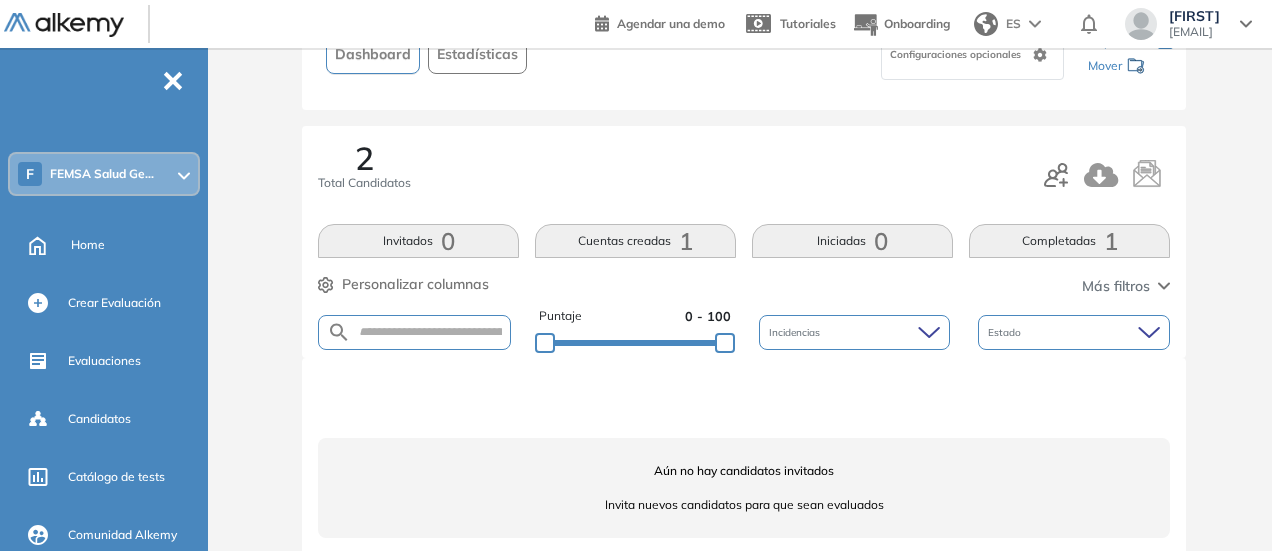 scroll, scrollTop: 222, scrollLeft: 0, axis: vertical 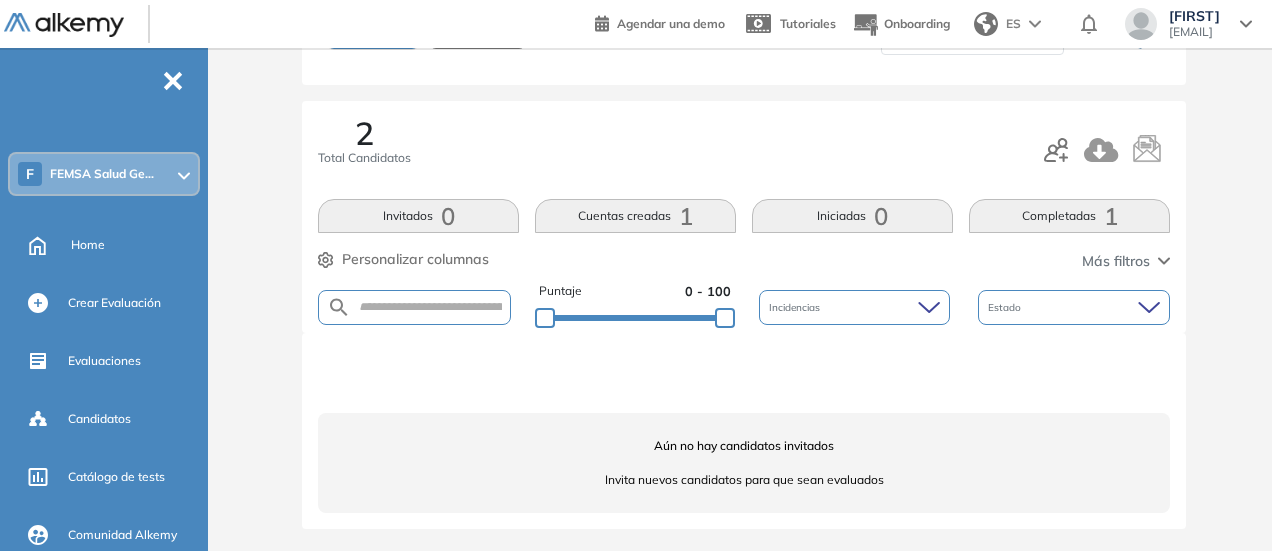 click on "Cuentas creadas 1" at bounding box center [635, 216] 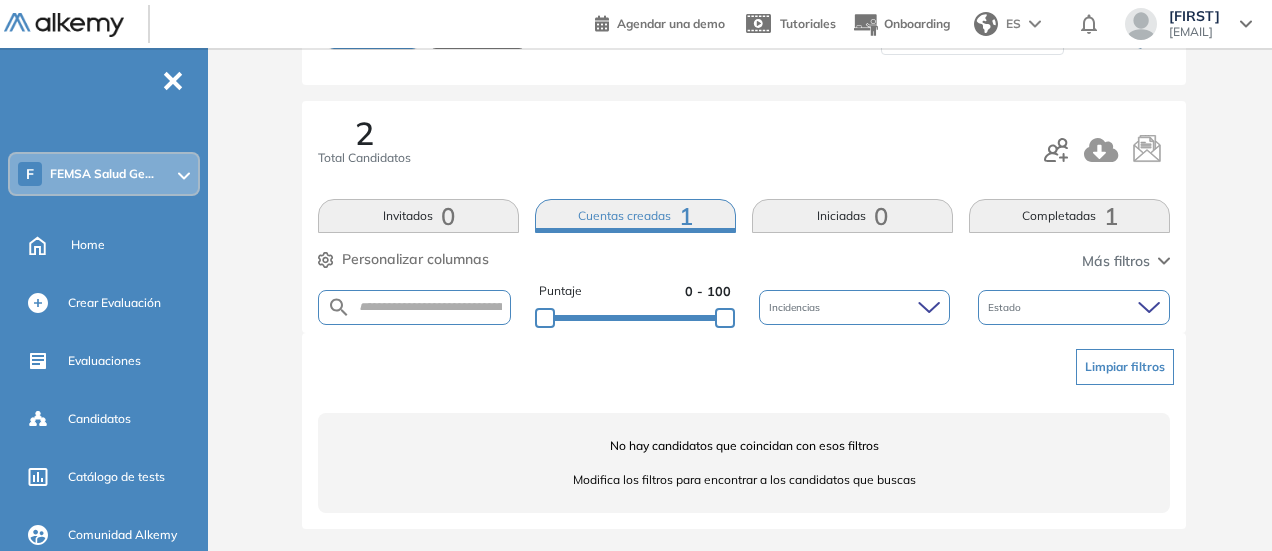click on "Invitados 0" at bounding box center [418, 216] 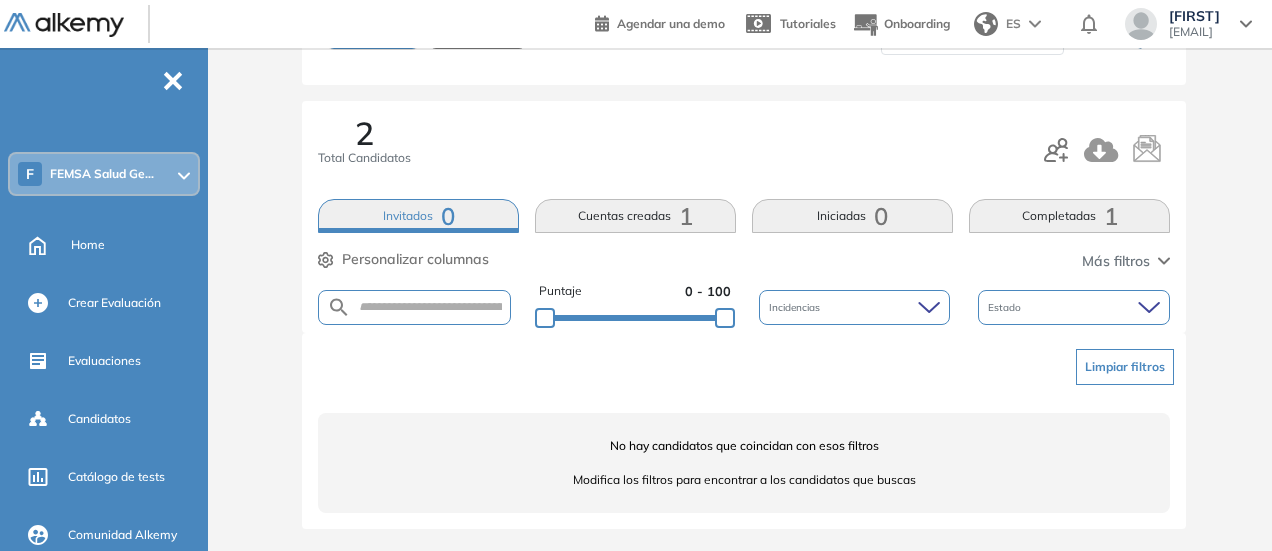 click on "Completadas 1" at bounding box center (1069, 216) 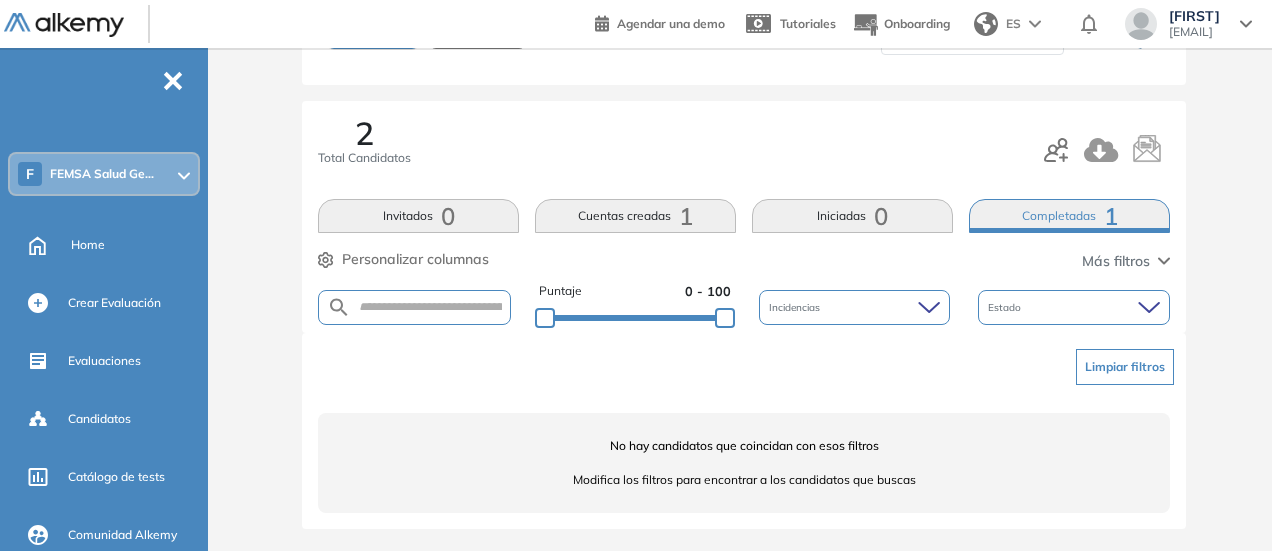 scroll, scrollTop: 0, scrollLeft: 0, axis: both 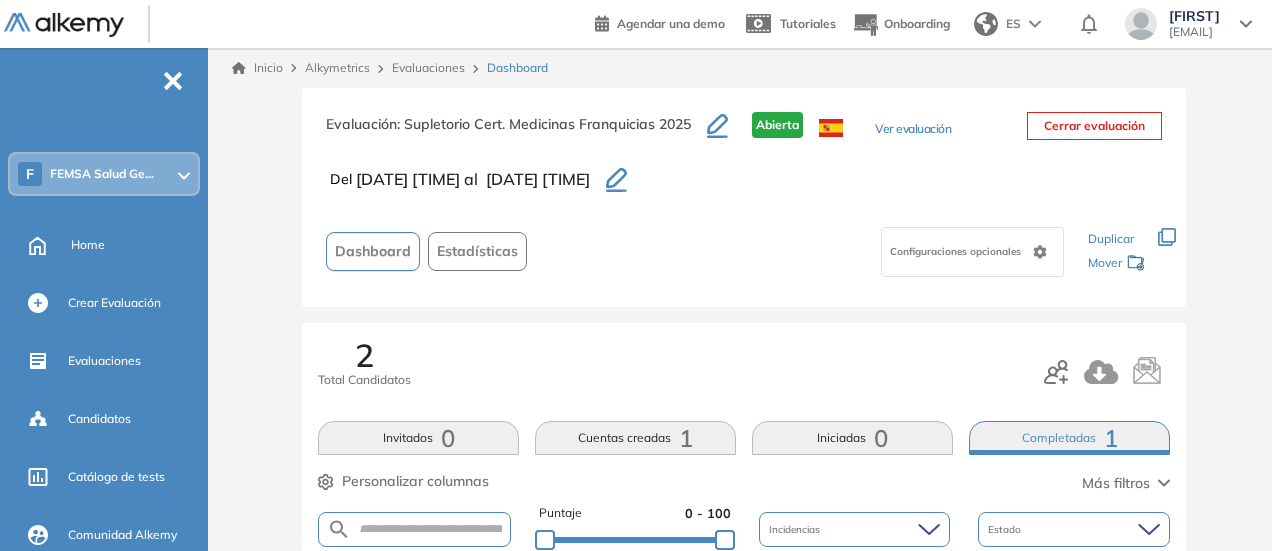 click on "[EMAIL]" at bounding box center [1194, 32] 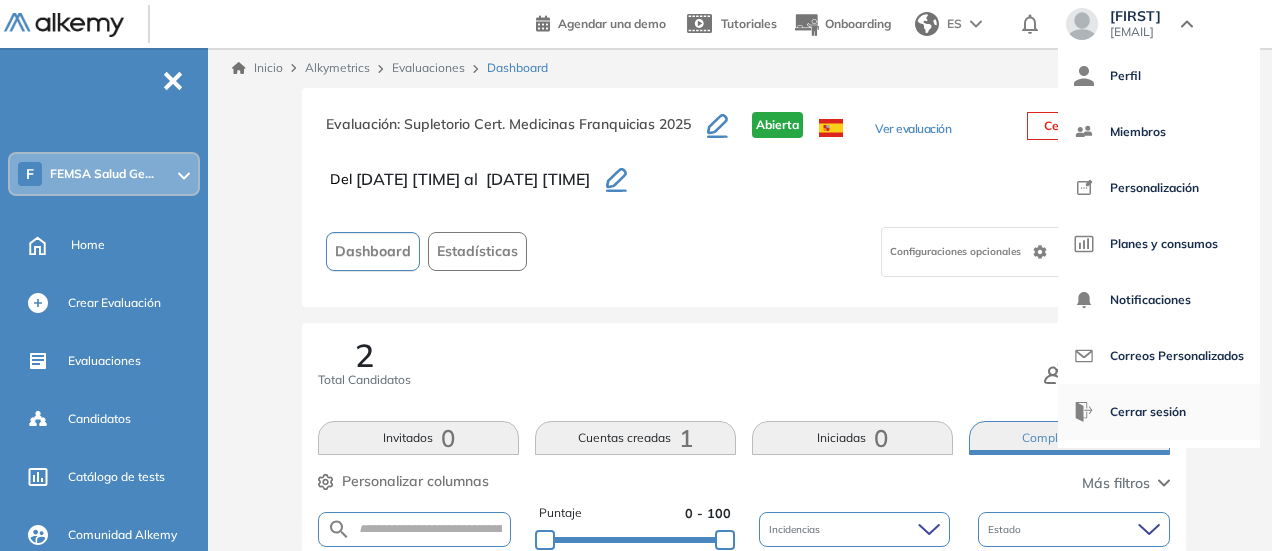 click on "Cerrar sesión" at bounding box center [1148, 412] 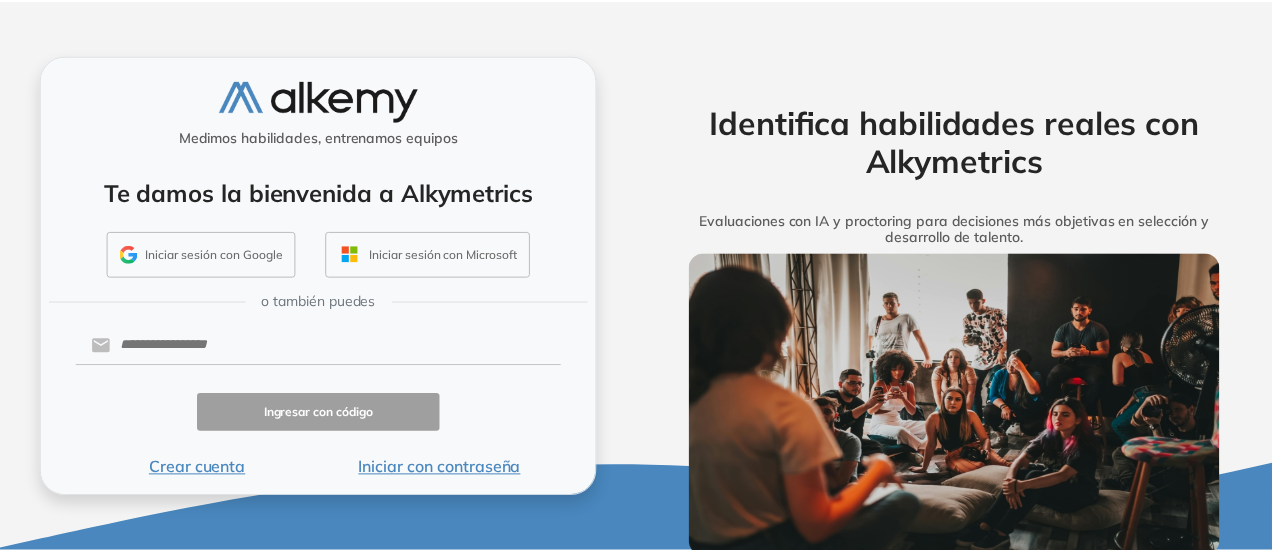 scroll, scrollTop: 0, scrollLeft: 0, axis: both 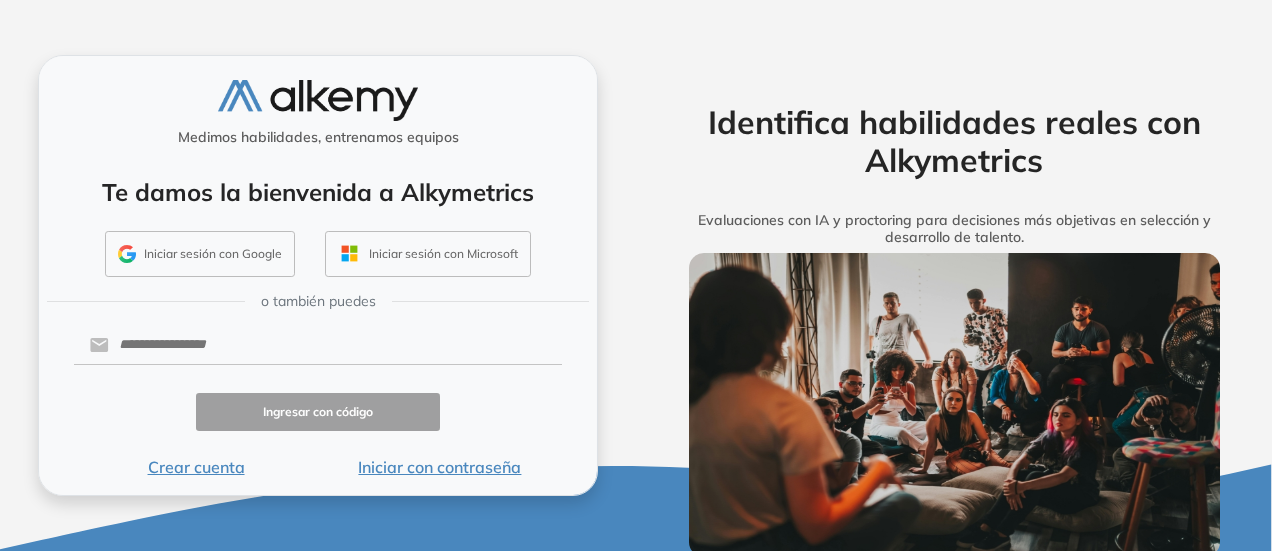 click on "Iniciar con contraseña" at bounding box center [440, 467] 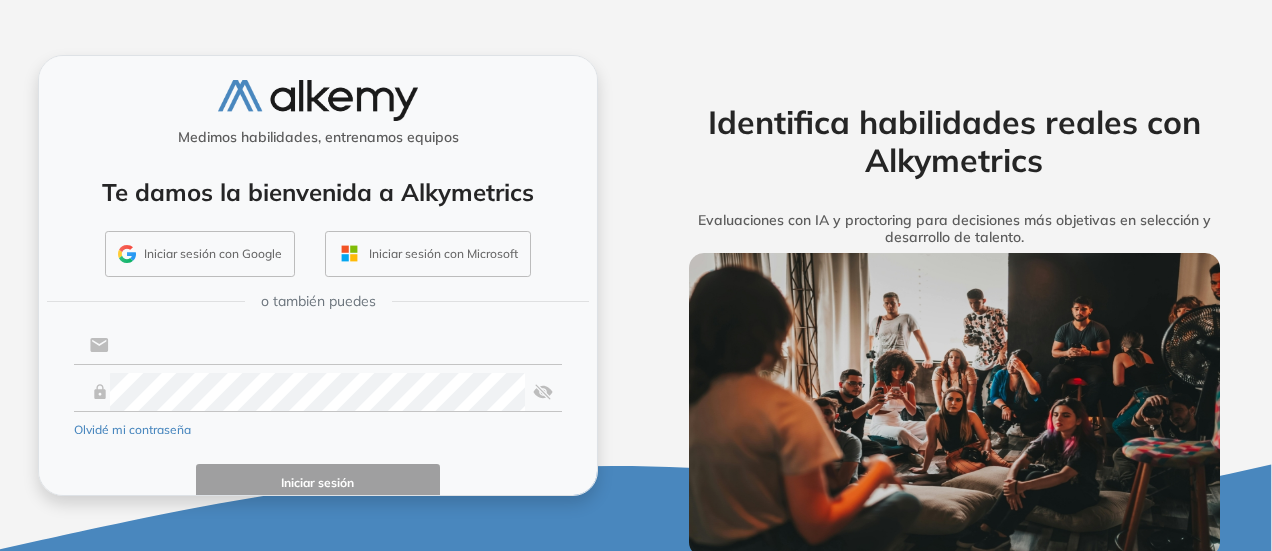 type on "**********" 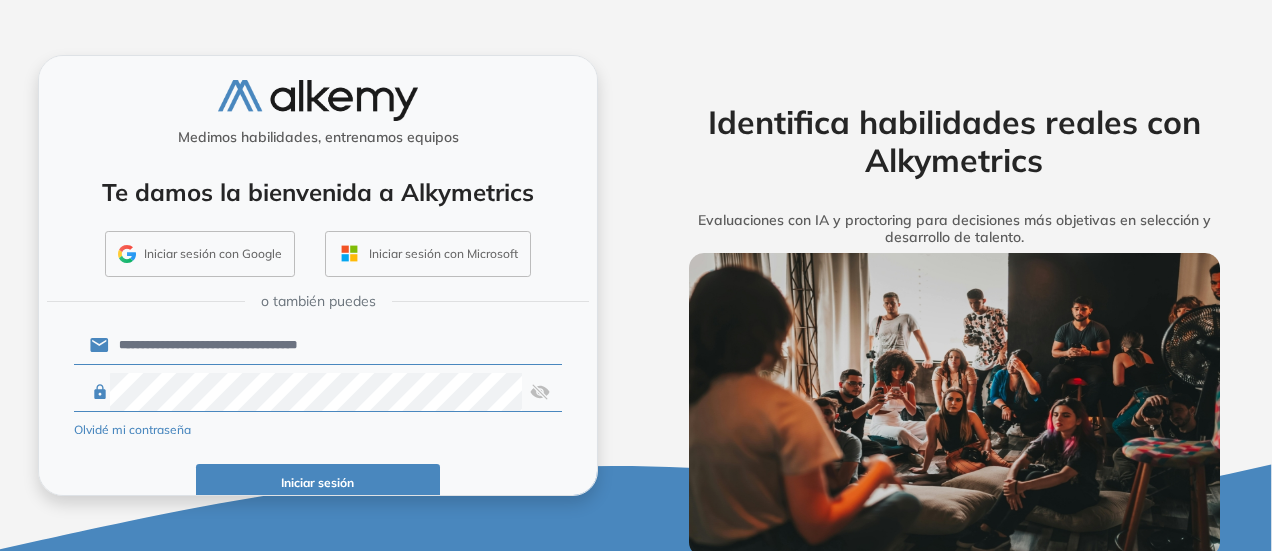 click at bounding box center [540, 392] 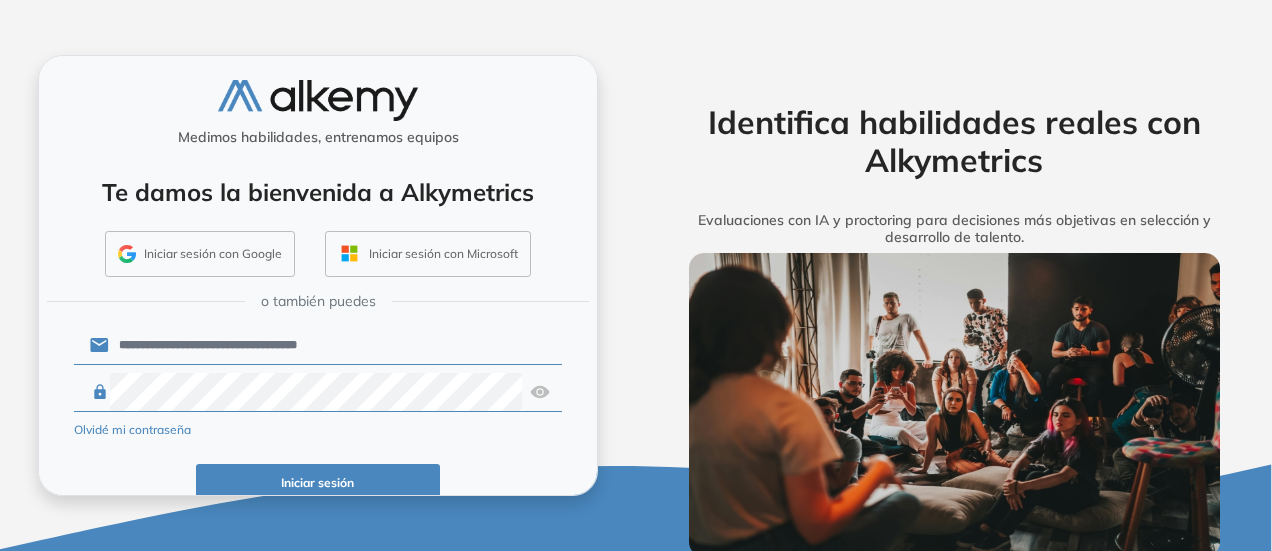 click at bounding box center (540, 392) 